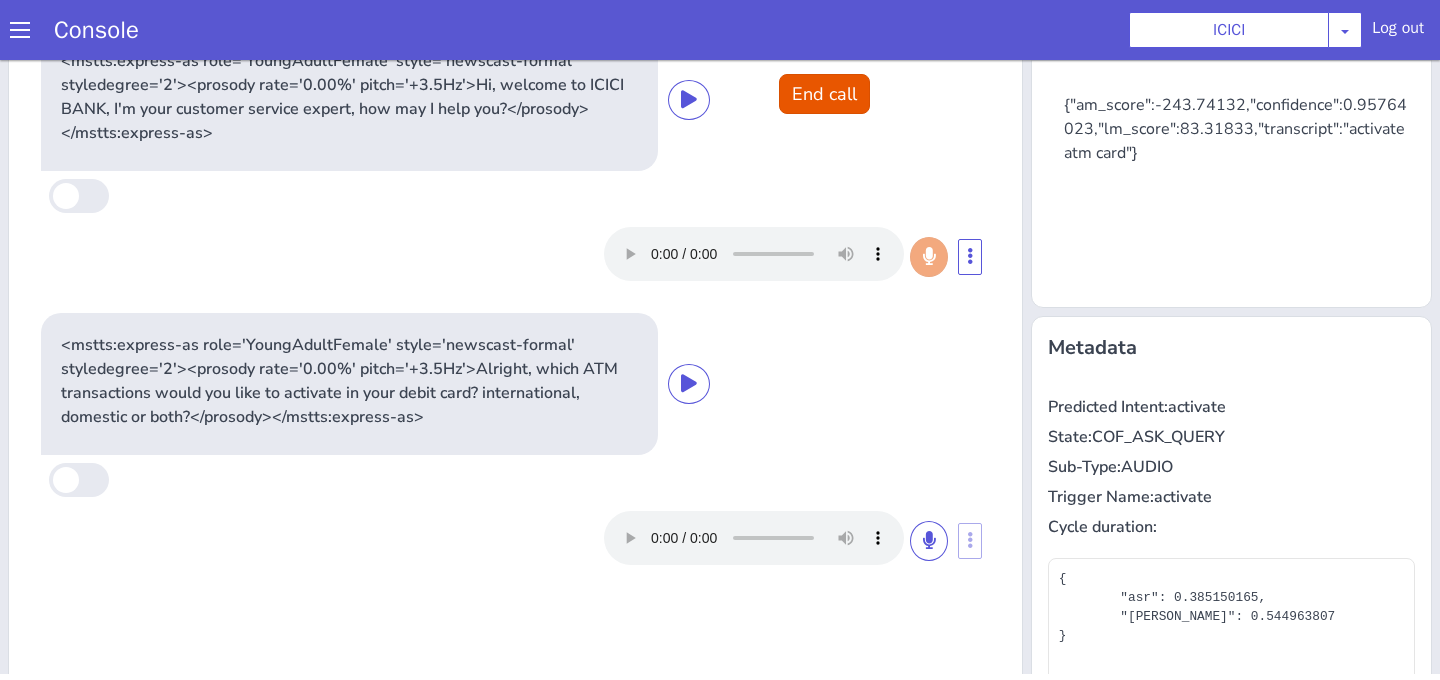 scroll, scrollTop: 0, scrollLeft: 0, axis: both 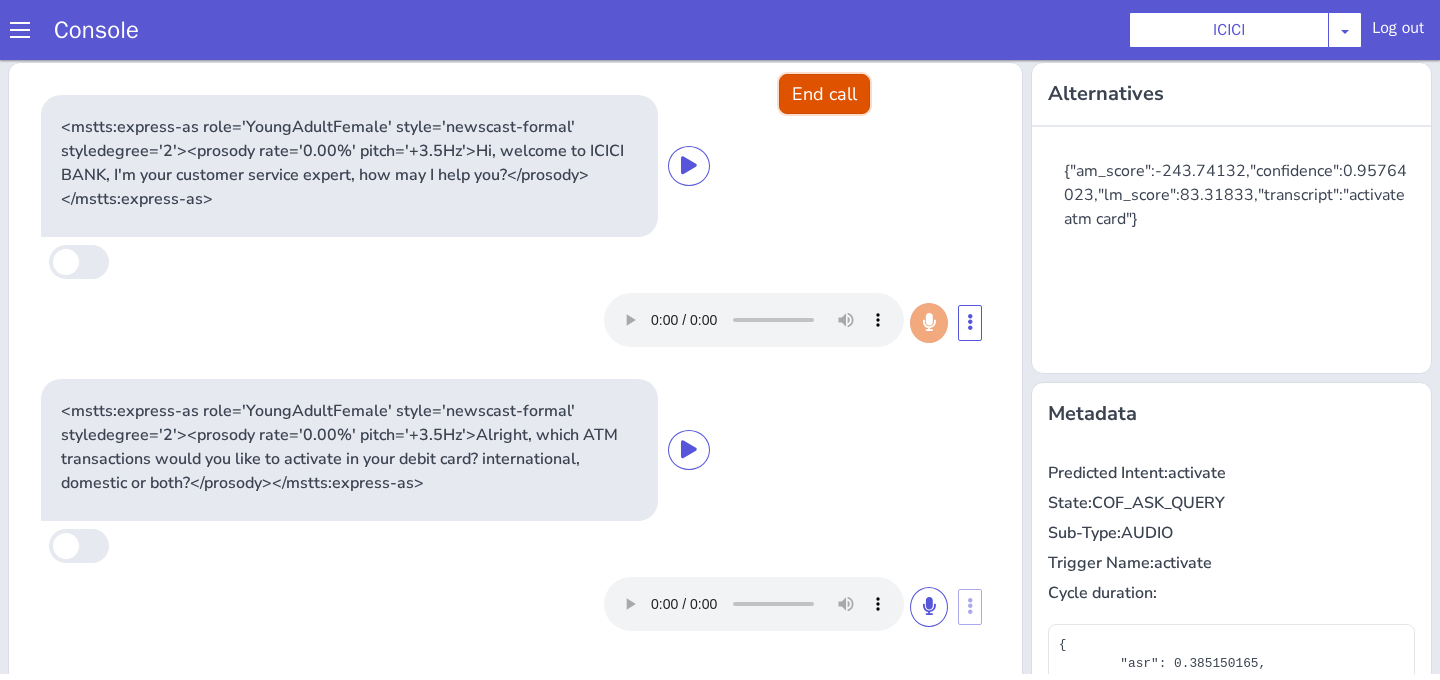click on "End call" at bounding box center [824, 94] 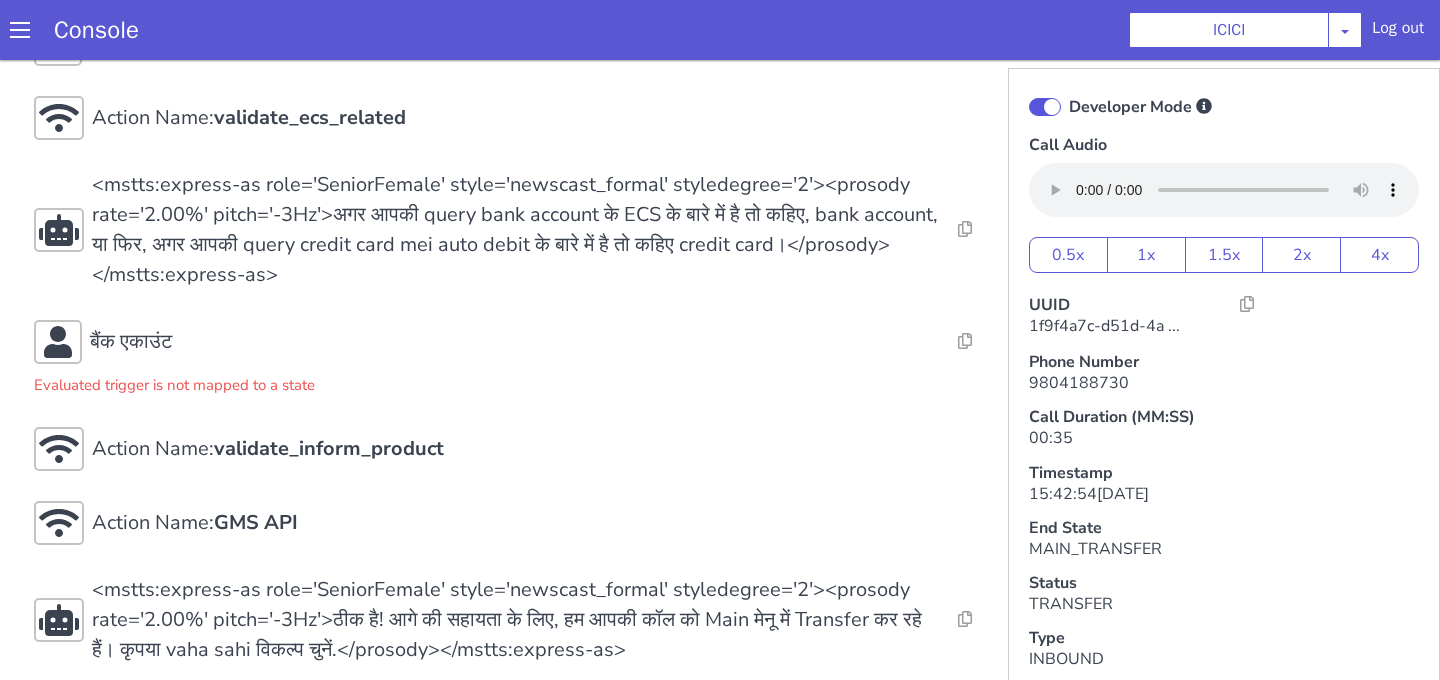 scroll, scrollTop: 442, scrollLeft: 0, axis: vertical 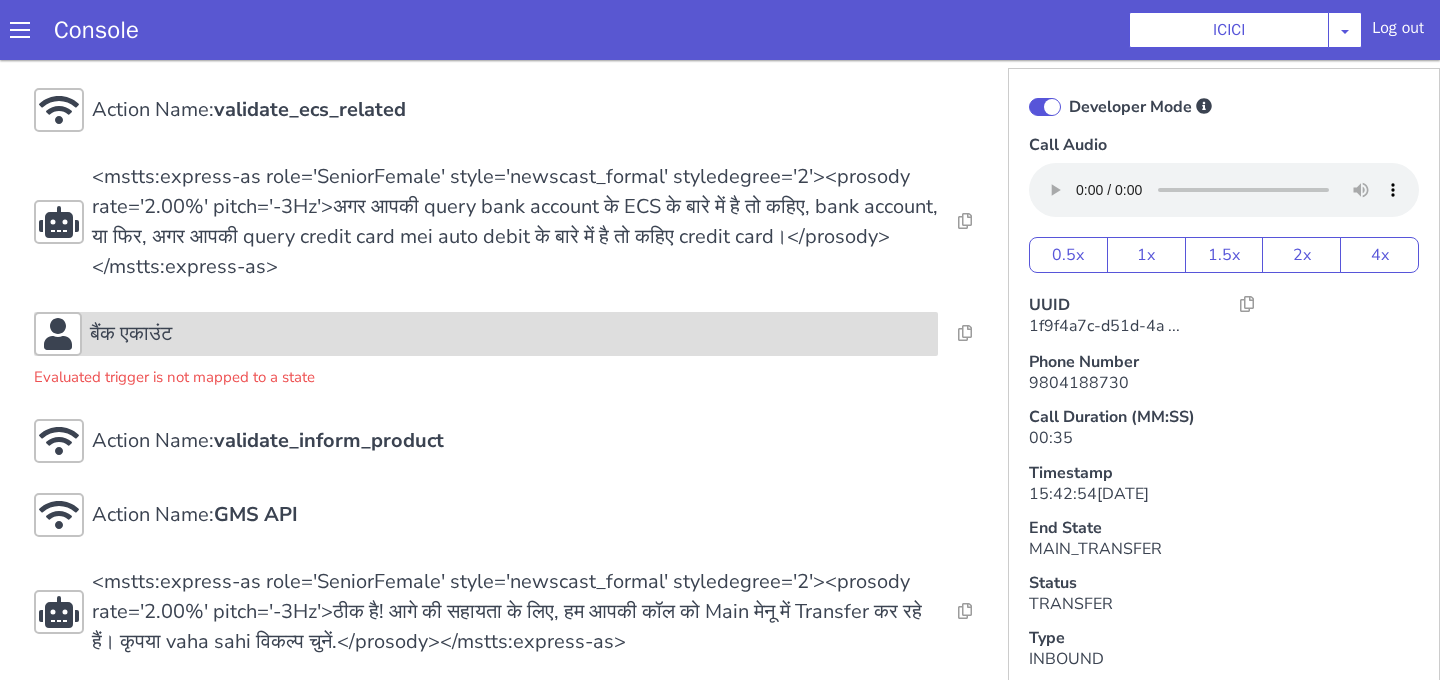 click on "बैंक एकाउंट" at bounding box center (510, 334) 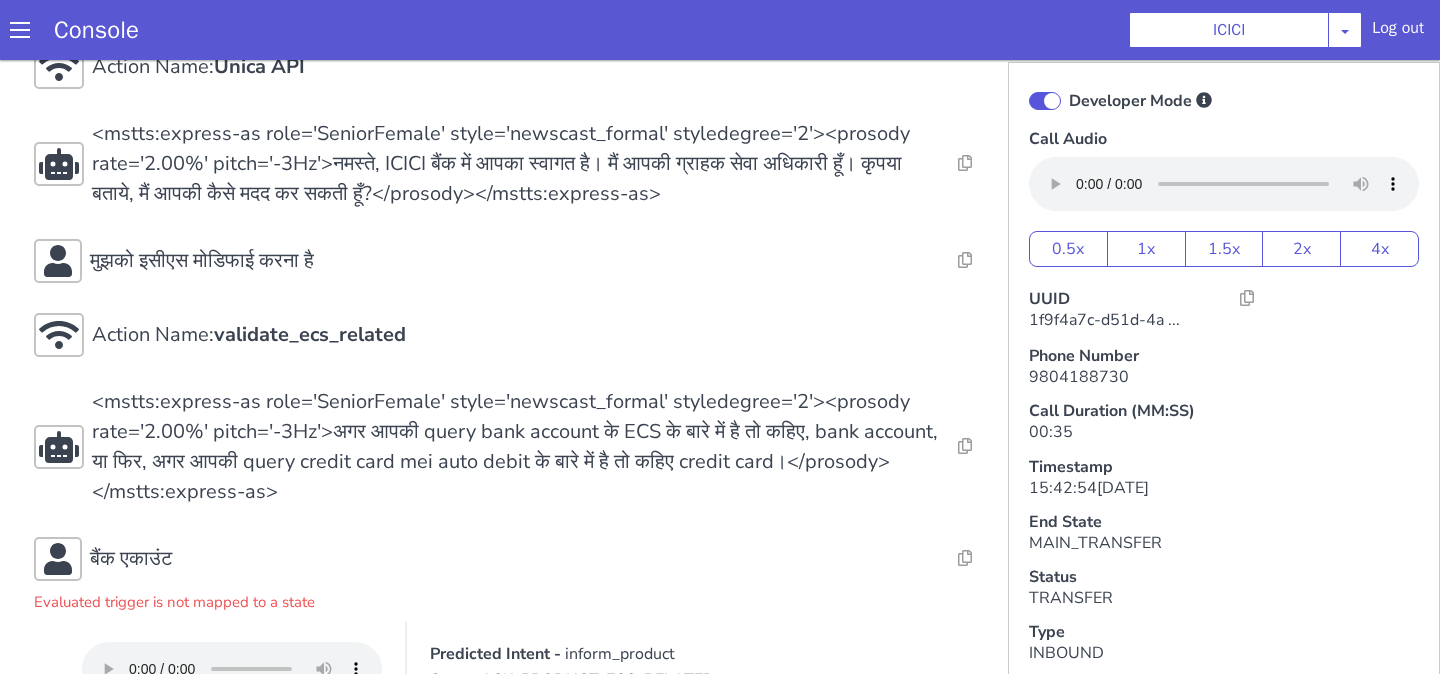 scroll, scrollTop: 210, scrollLeft: 0, axis: vertical 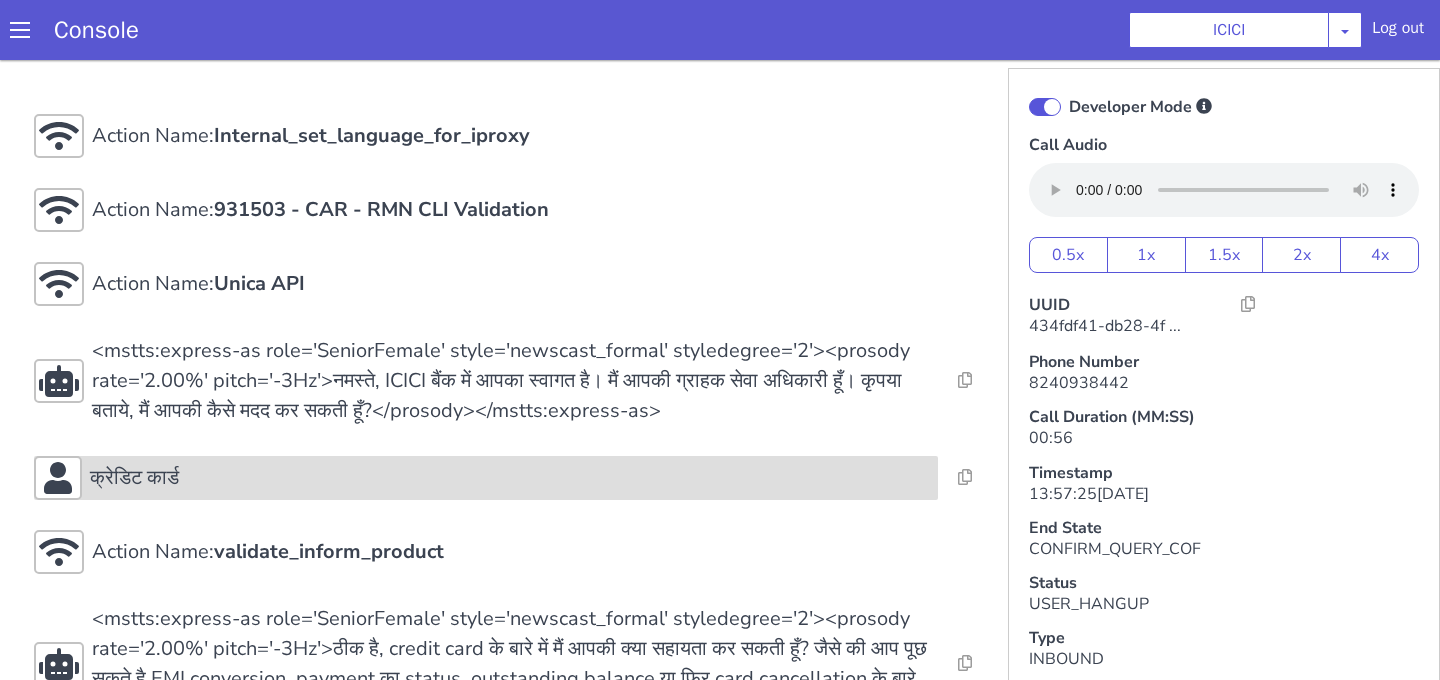 click on "क्रेडिट कार्ड" at bounding box center [510, 478] 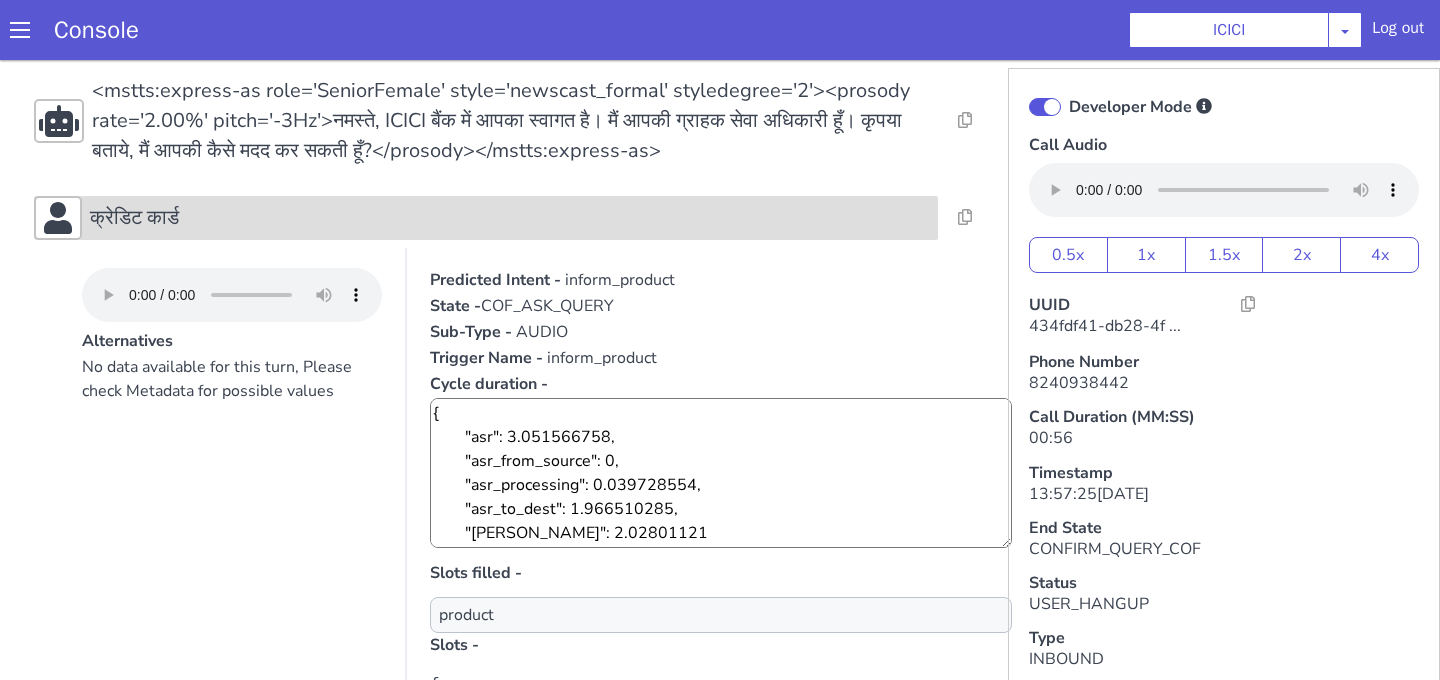 scroll, scrollTop: 316, scrollLeft: 0, axis: vertical 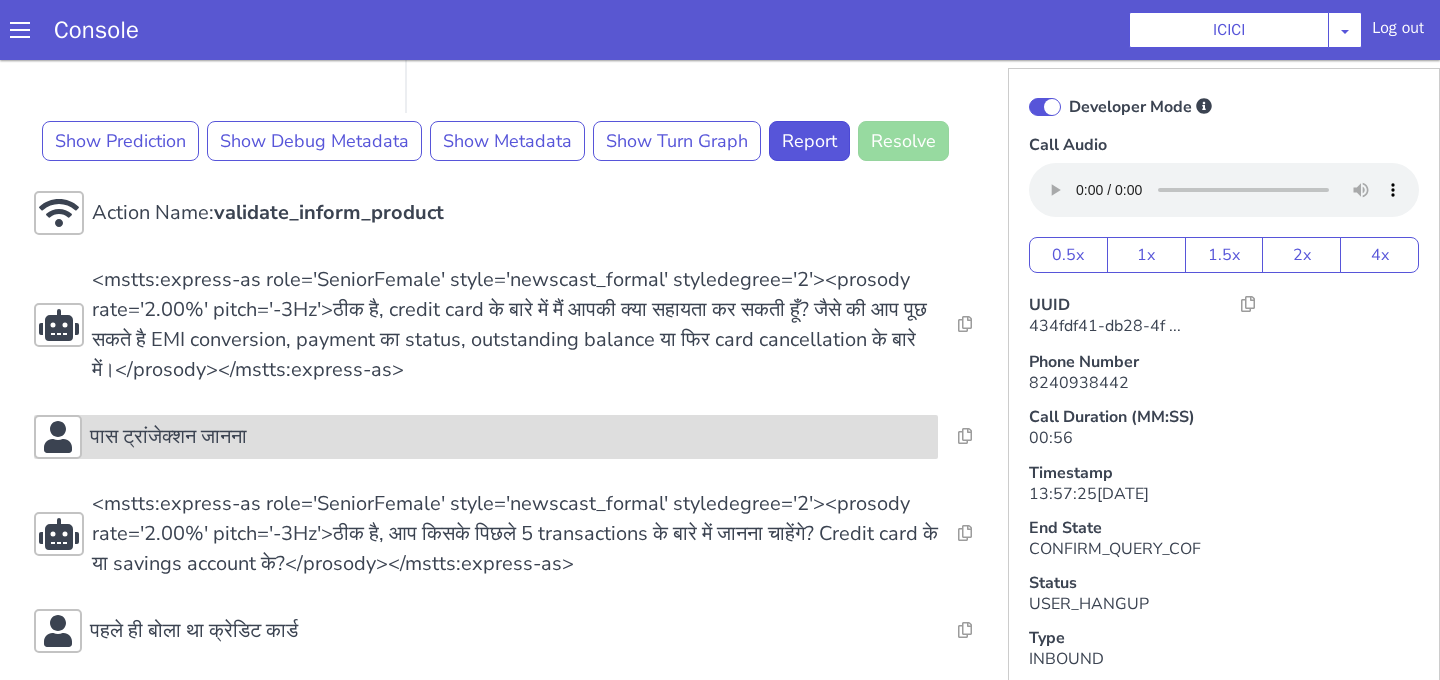 click on "पास ट्रांजेक्शन जानना" at bounding box center (510, 437) 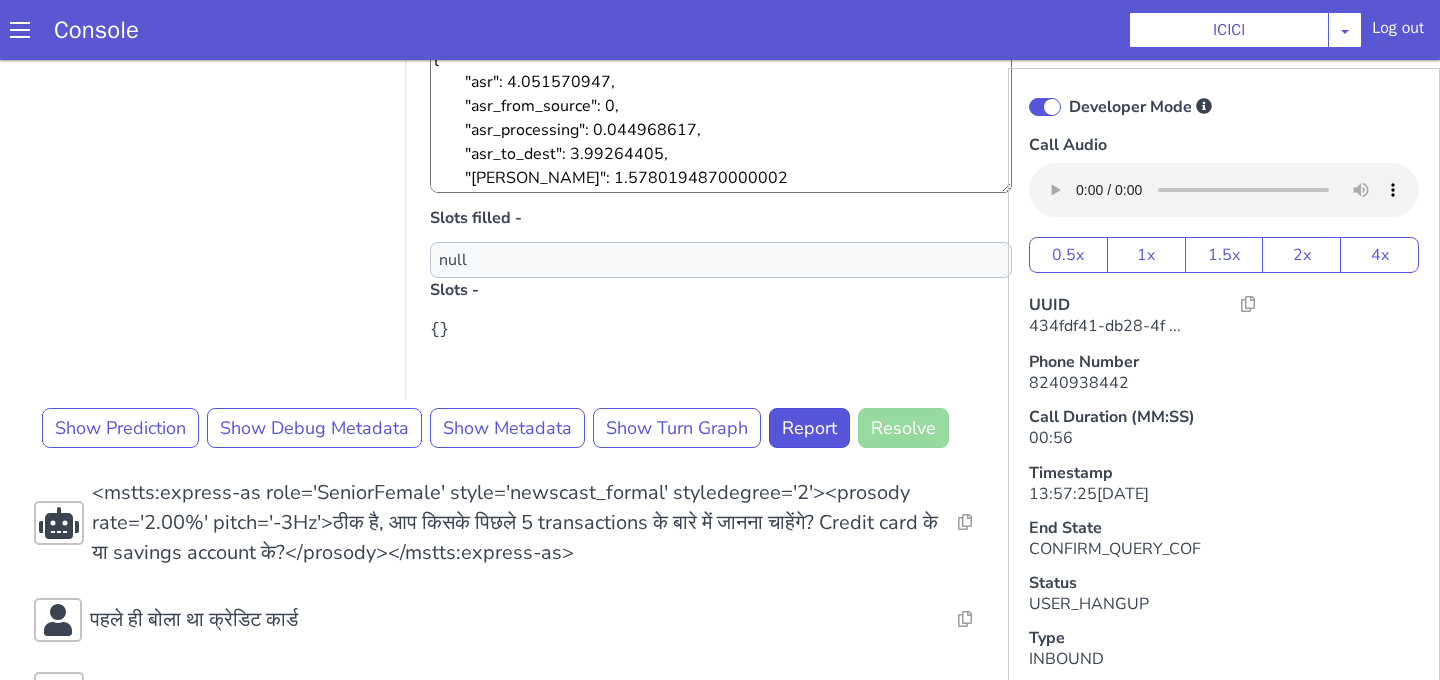 scroll, scrollTop: 1521, scrollLeft: 0, axis: vertical 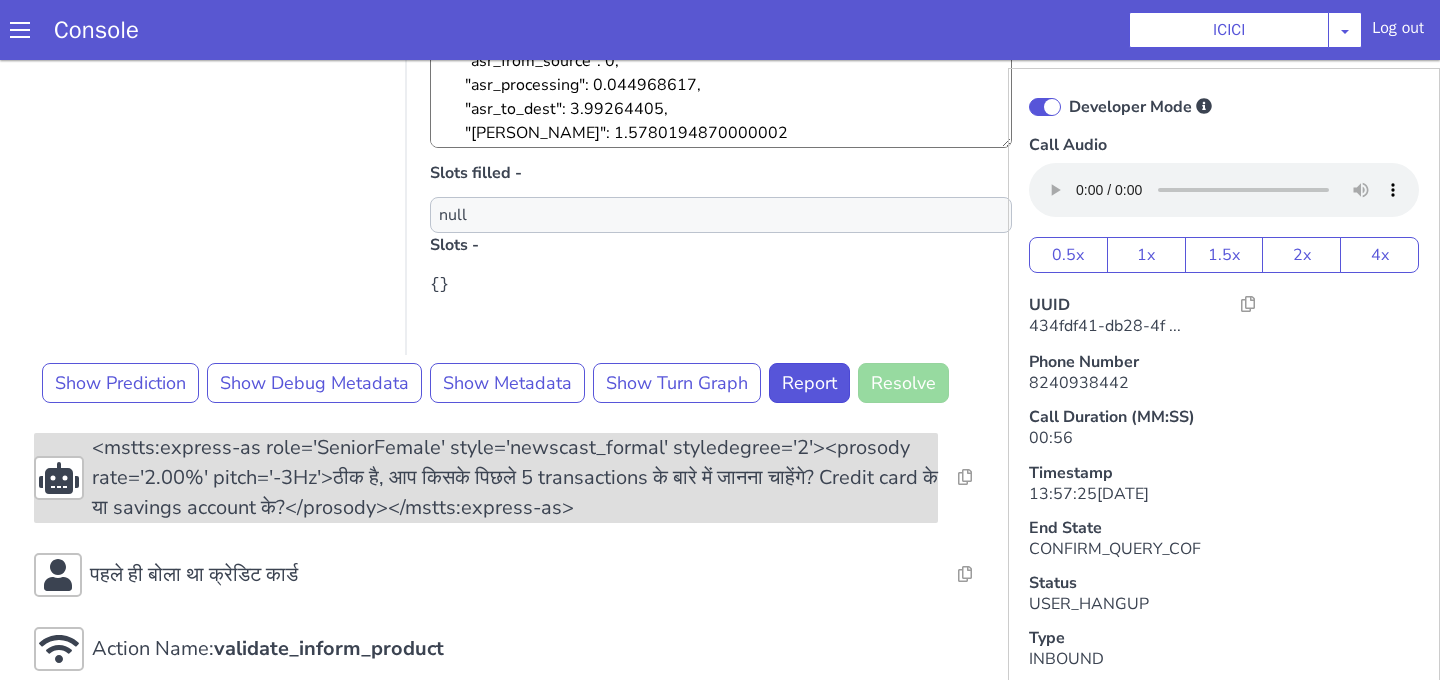 click on "<mstts:express-as role='SeniorFemale' style='newscast_formal' styledegree='2'><prosody rate='2.00%' pitch='-3Hz'>ठीक है, आप किसके पिछले 5 transactions के बारे में जानना चाहेंगे? Credit card के या savings account के?</prosody></mstts:express-as>" at bounding box center (515, 478) 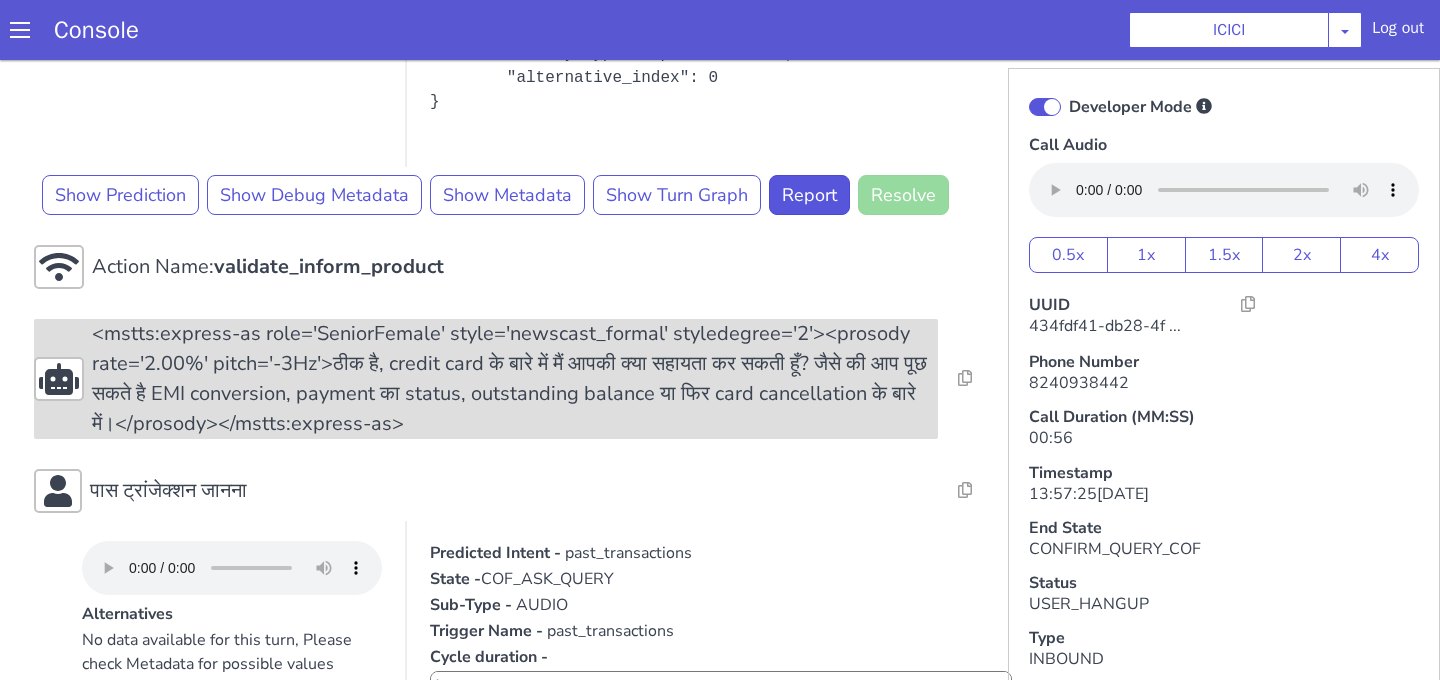 scroll, scrollTop: 1195, scrollLeft: 0, axis: vertical 